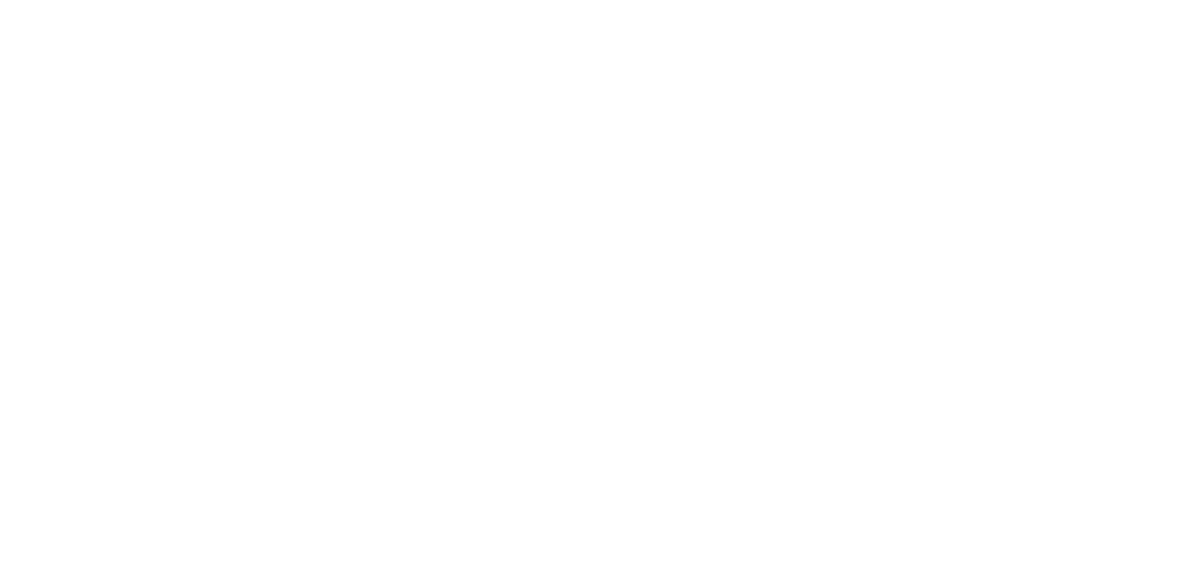 scroll, scrollTop: 0, scrollLeft: 0, axis: both 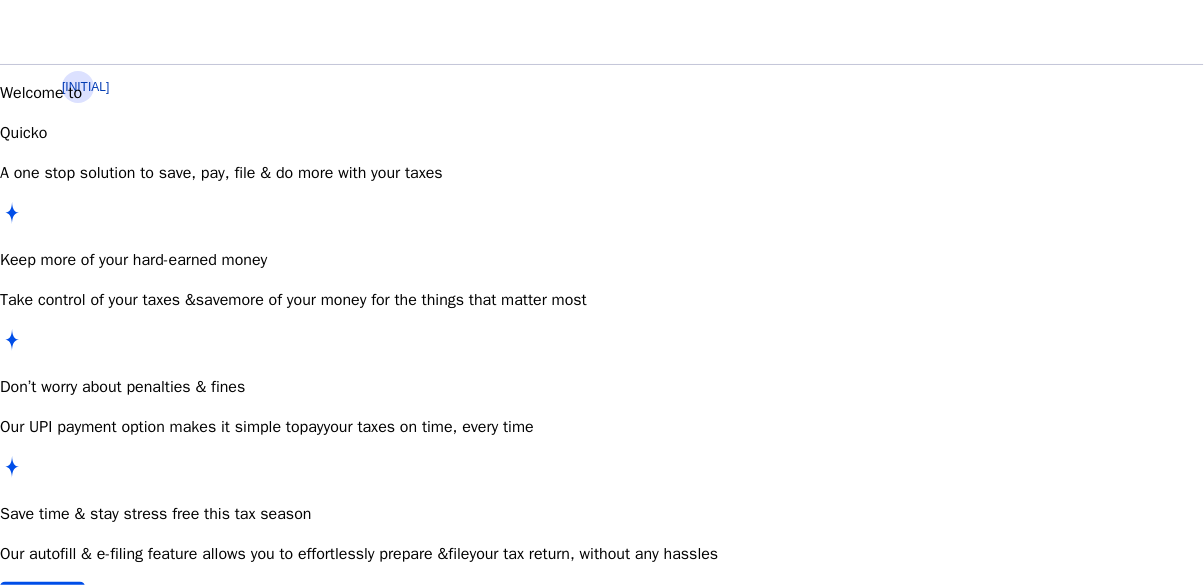 click at bounding box center [42, 602] 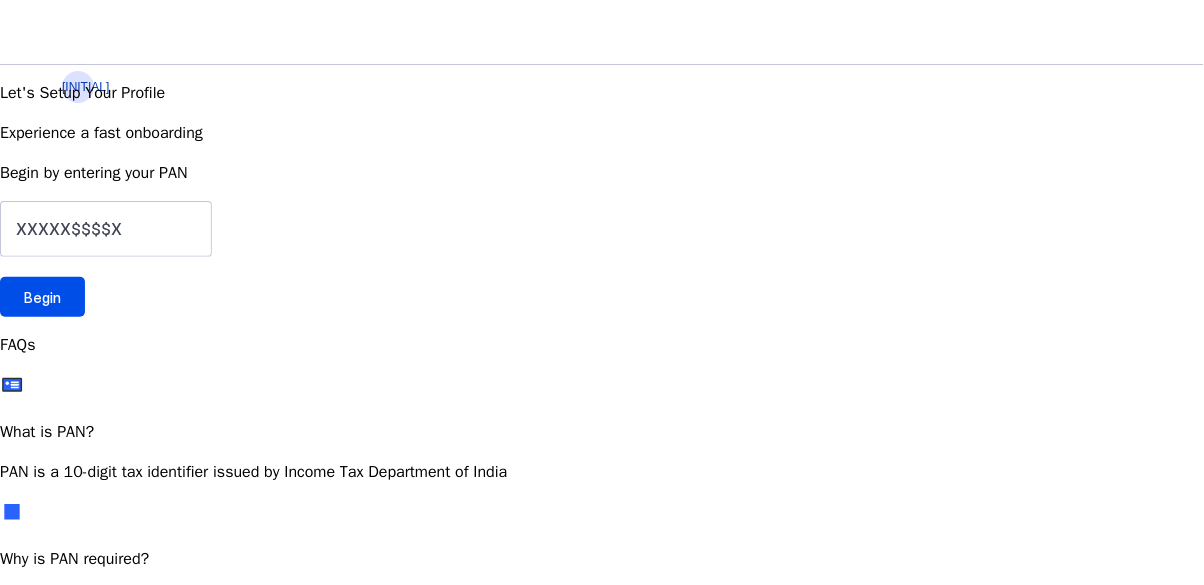 click at bounding box center [106, 229] 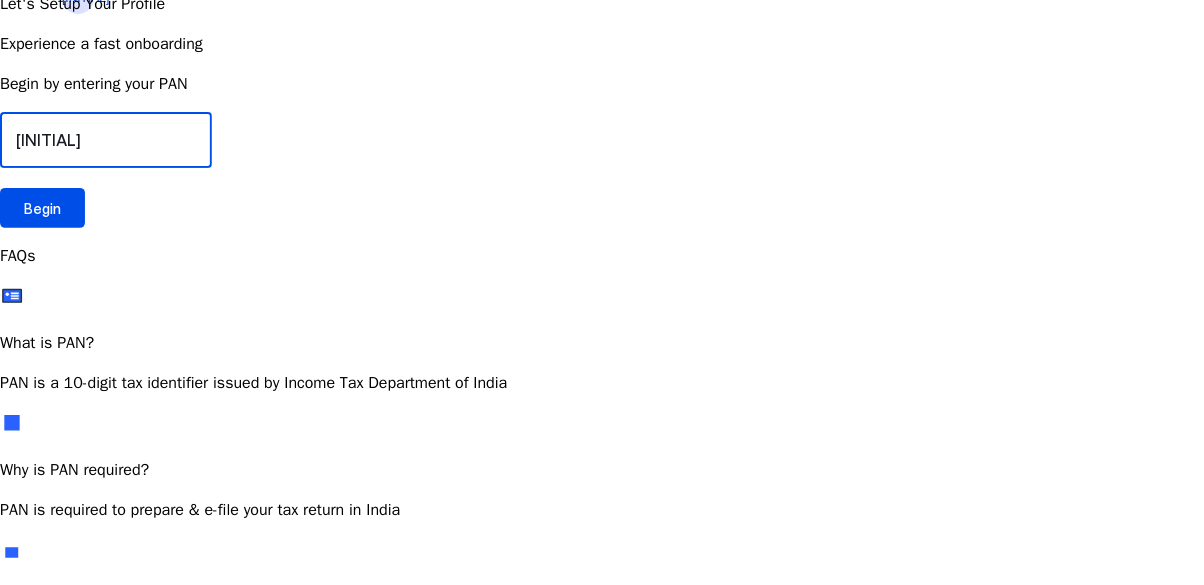 scroll, scrollTop: 96, scrollLeft: 0, axis: vertical 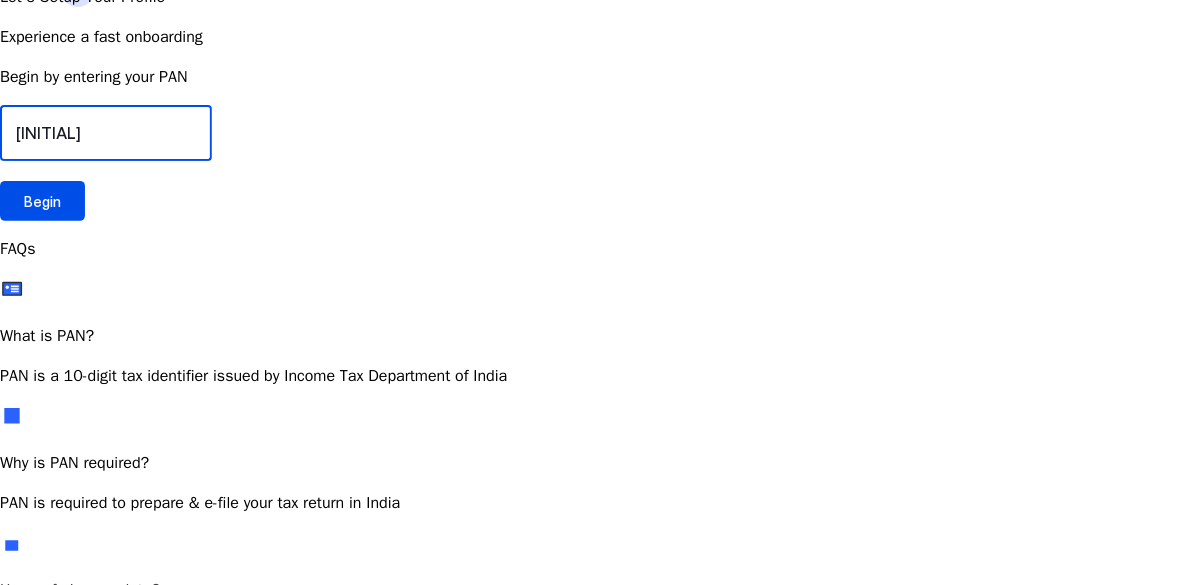 type on "[INITIAL]" 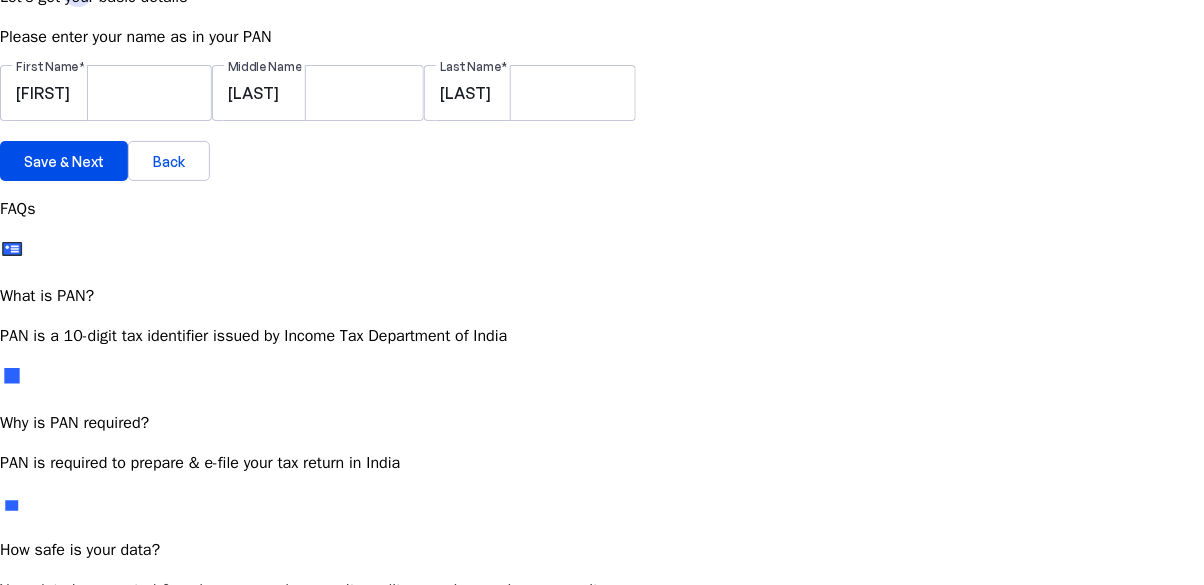 click on "Save & Next" at bounding box center [64, 161] 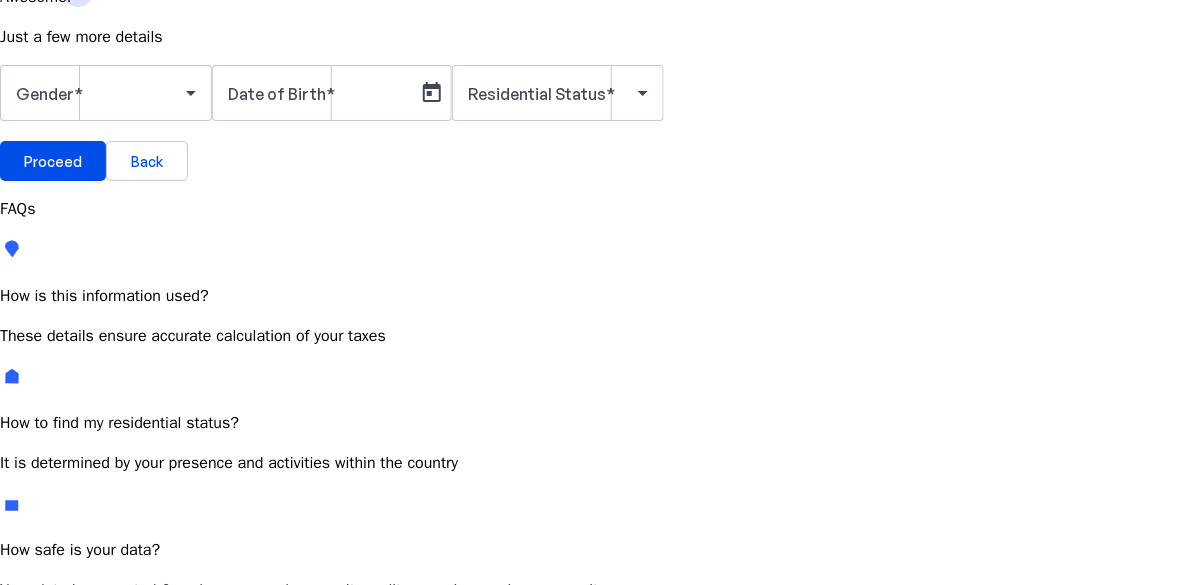 click at bounding box center (101, 93) 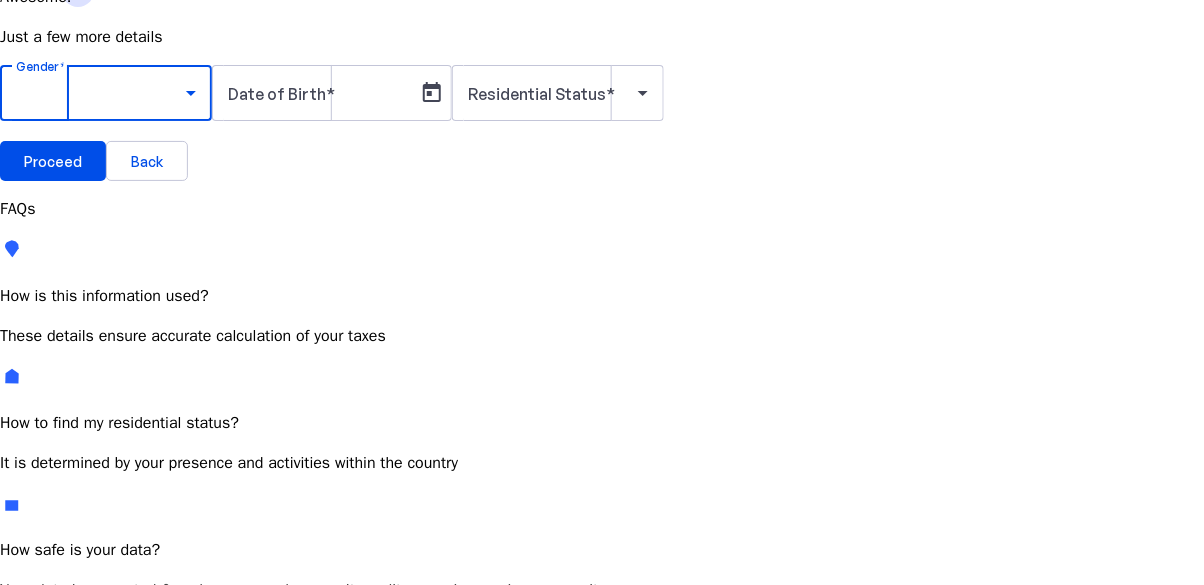 click on "Female" at bounding box center (154, 699) 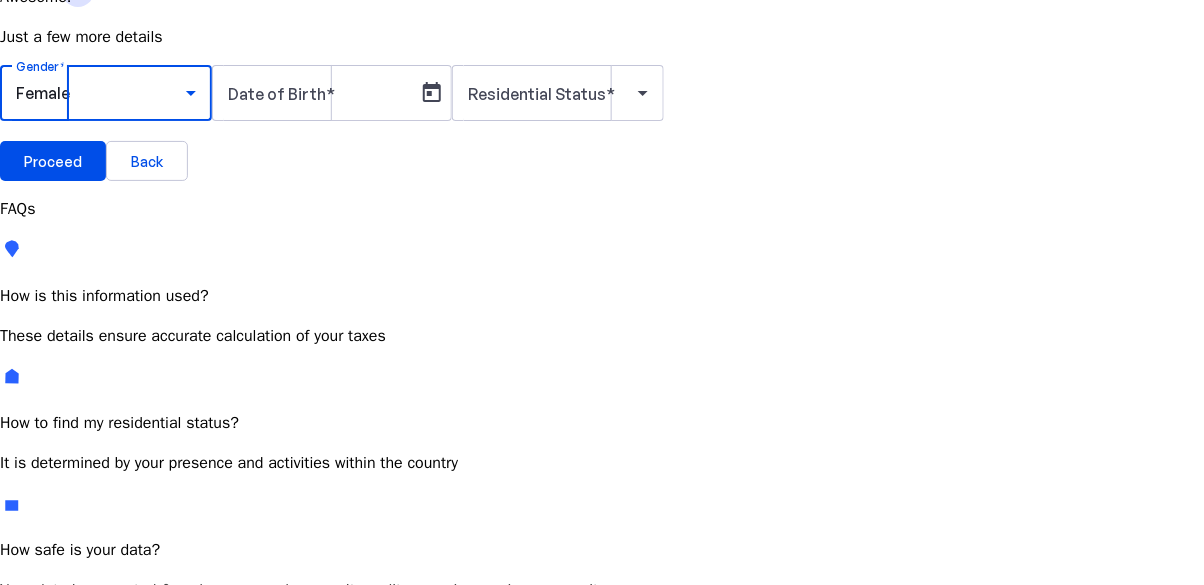 click at bounding box center (432, 93) 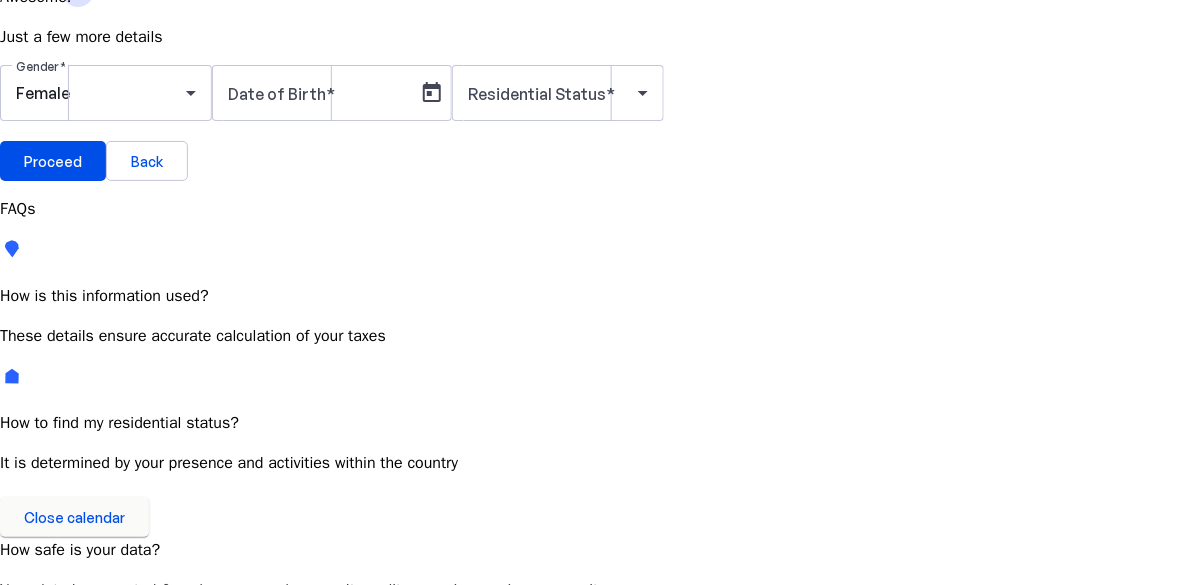 click on "[MONTH] [YEAR]" at bounding box center (147, 659) 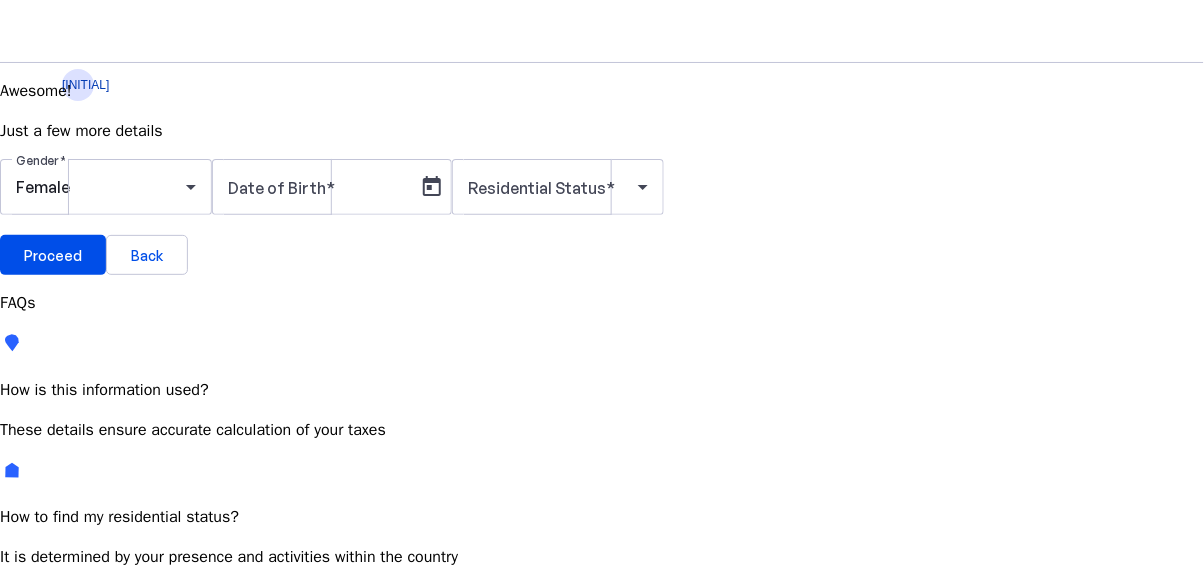 scroll, scrollTop: 3, scrollLeft: 0, axis: vertical 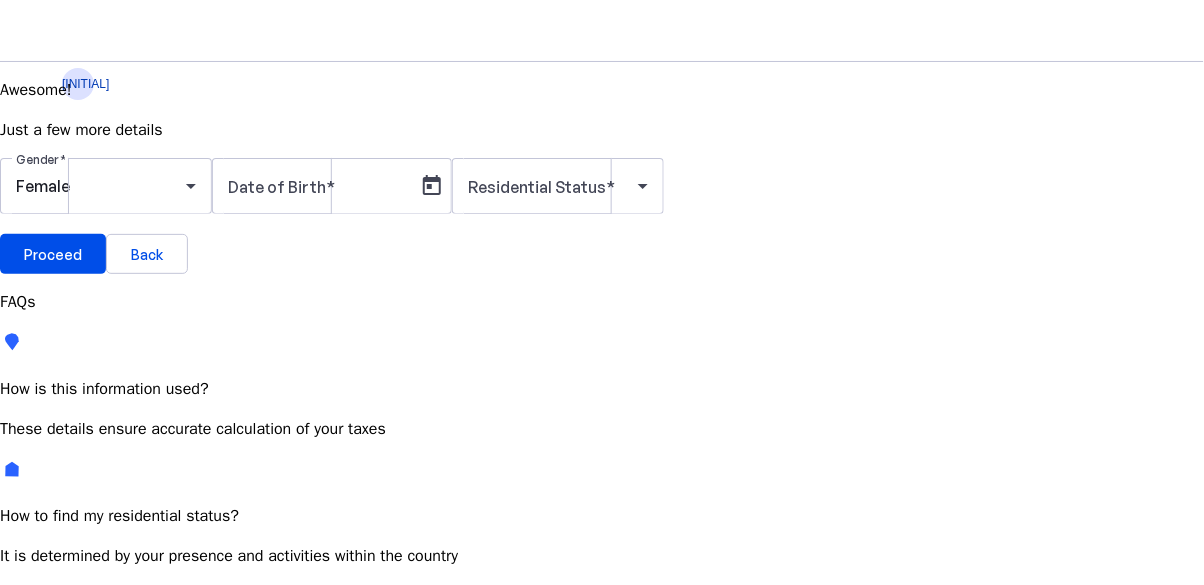 click at bounding box center (231, 753) 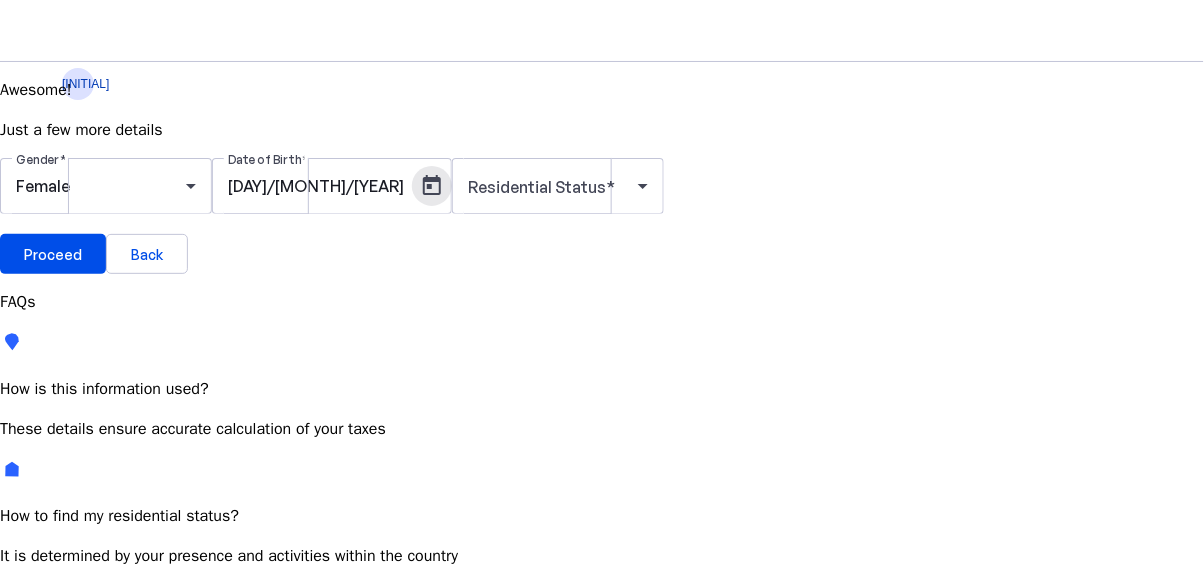 scroll, scrollTop: 0, scrollLeft: 0, axis: both 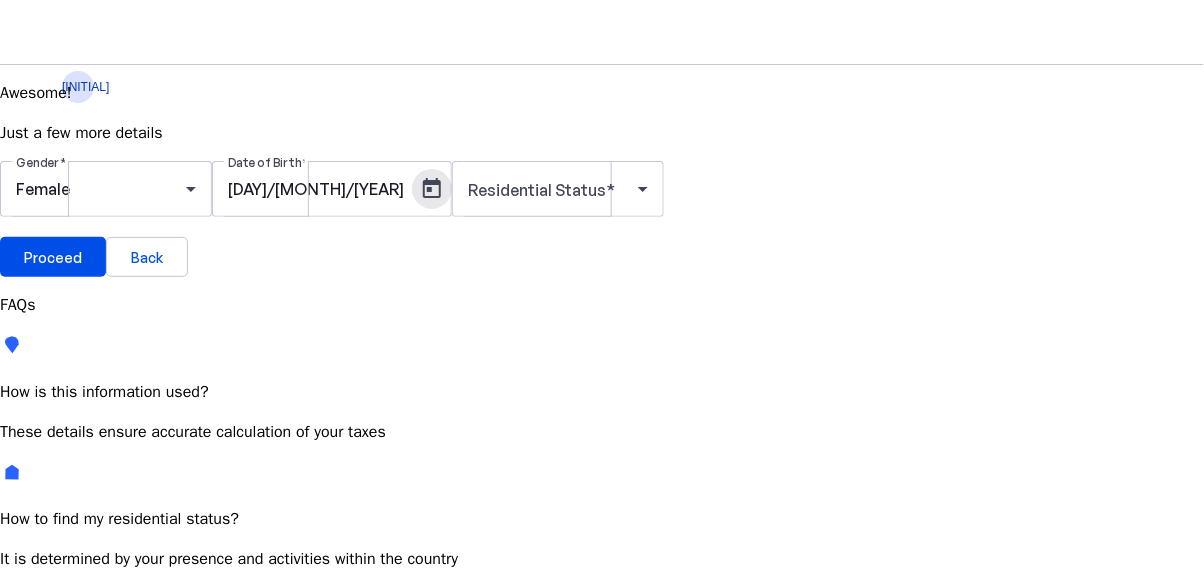 click at bounding box center (643, 189) 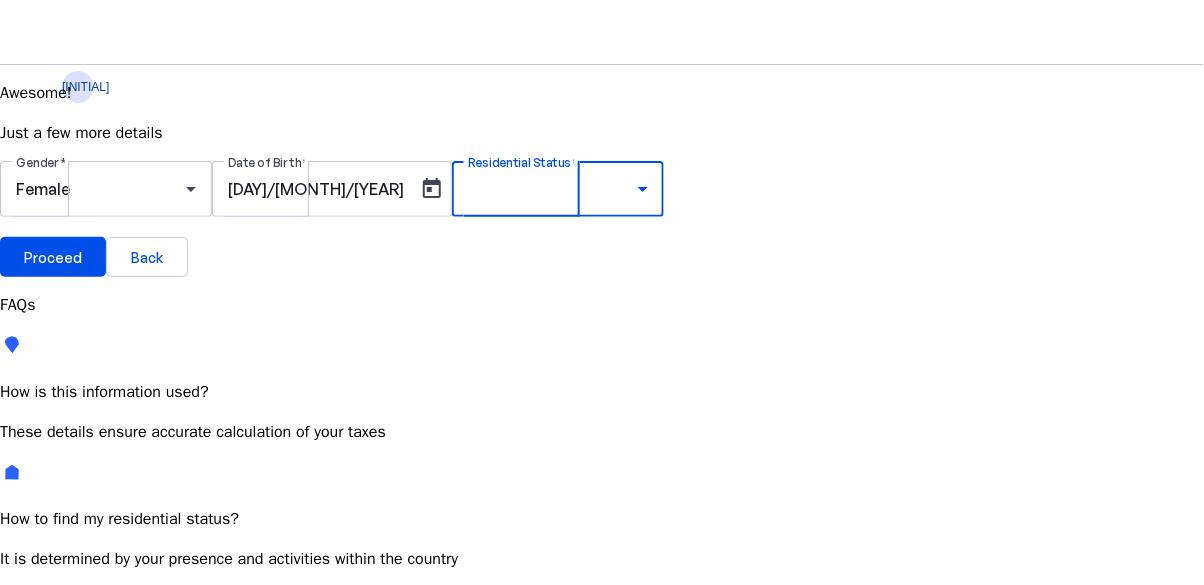 click on "Most Common" at bounding box center [72, 784] 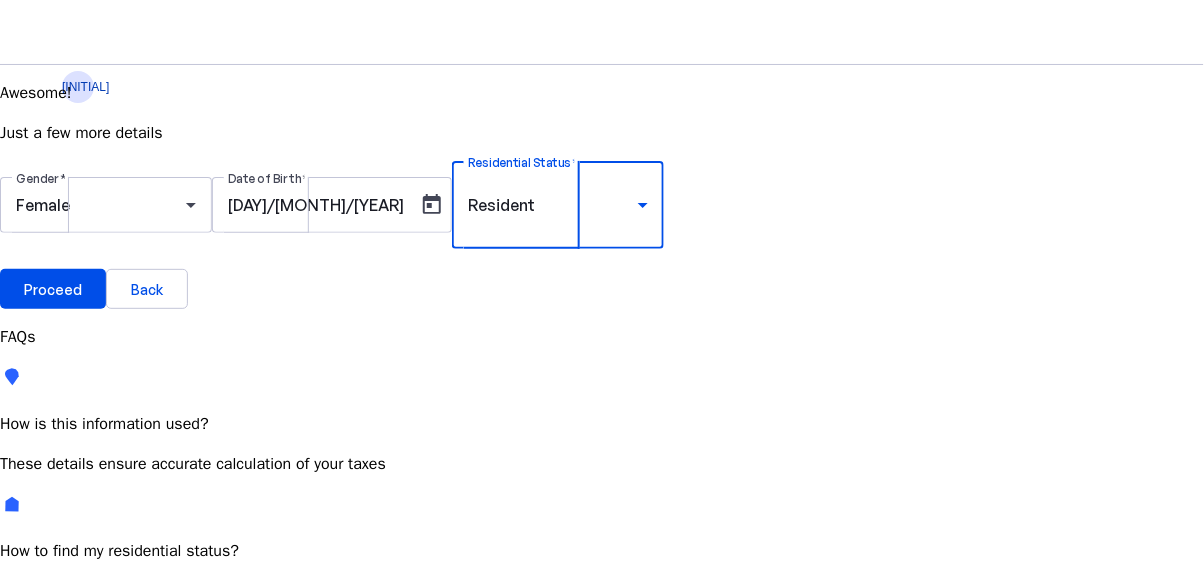 click on "Proceed" at bounding box center [53, 289] 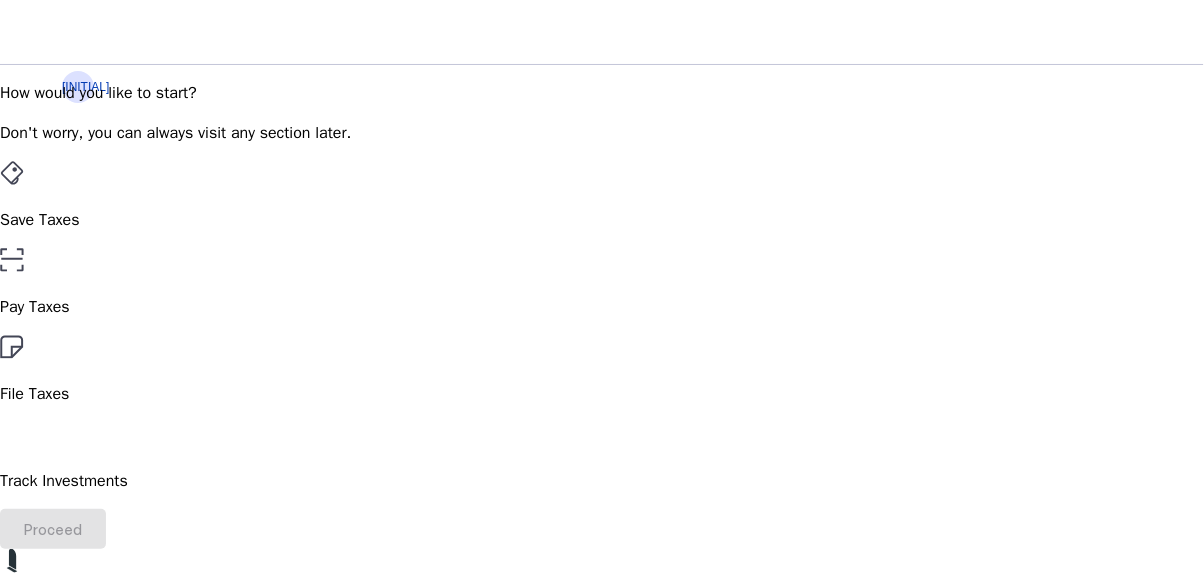 click on "File Taxes" at bounding box center (602, 370) 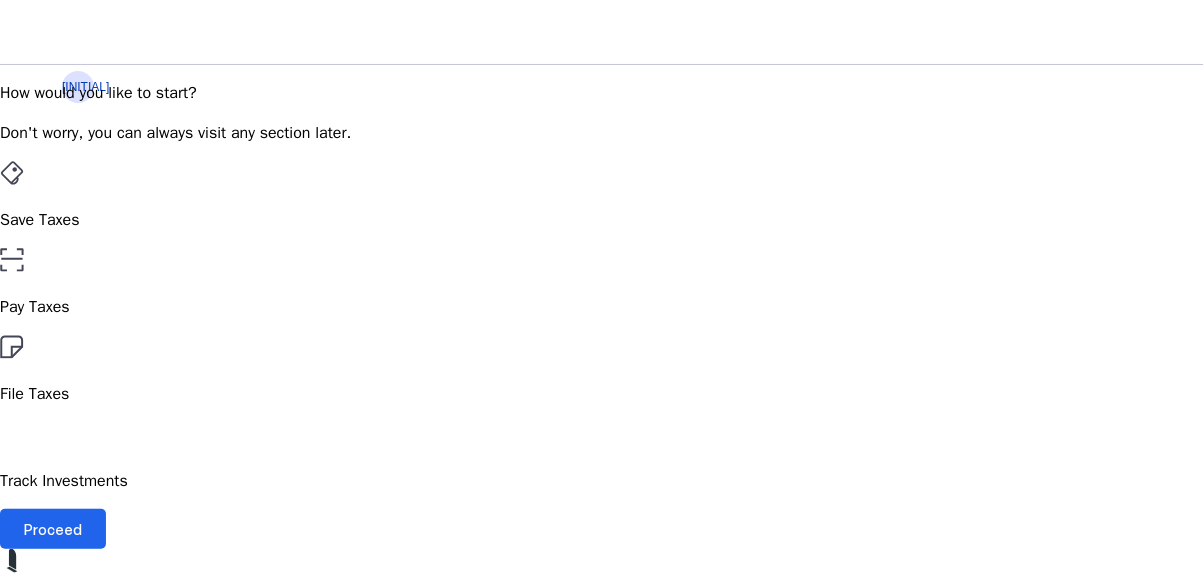 click on "Proceed" at bounding box center (53, 529) 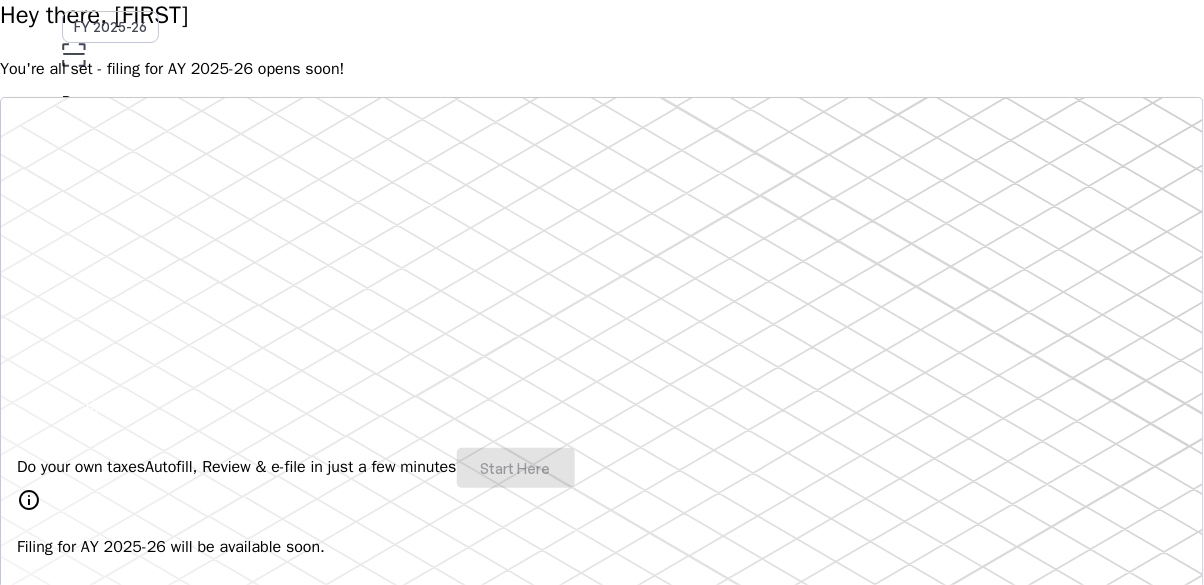 scroll, scrollTop: 164, scrollLeft: 0, axis: vertical 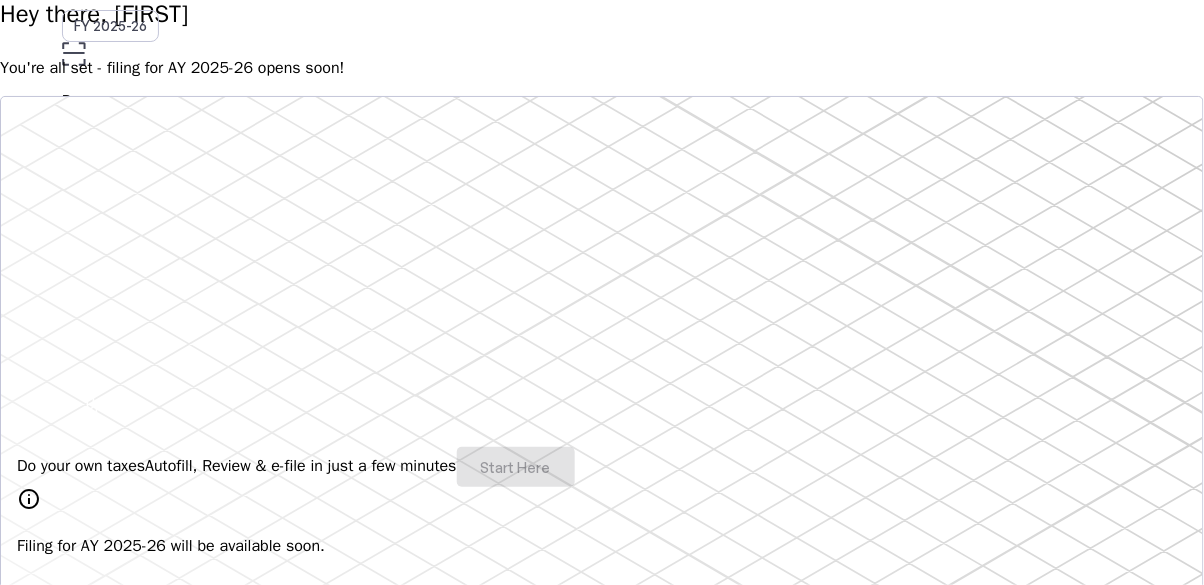 click on "Do your own taxes   Autofill, Review & e-file in just a few minutes   Start Here" at bounding box center [602, 467] 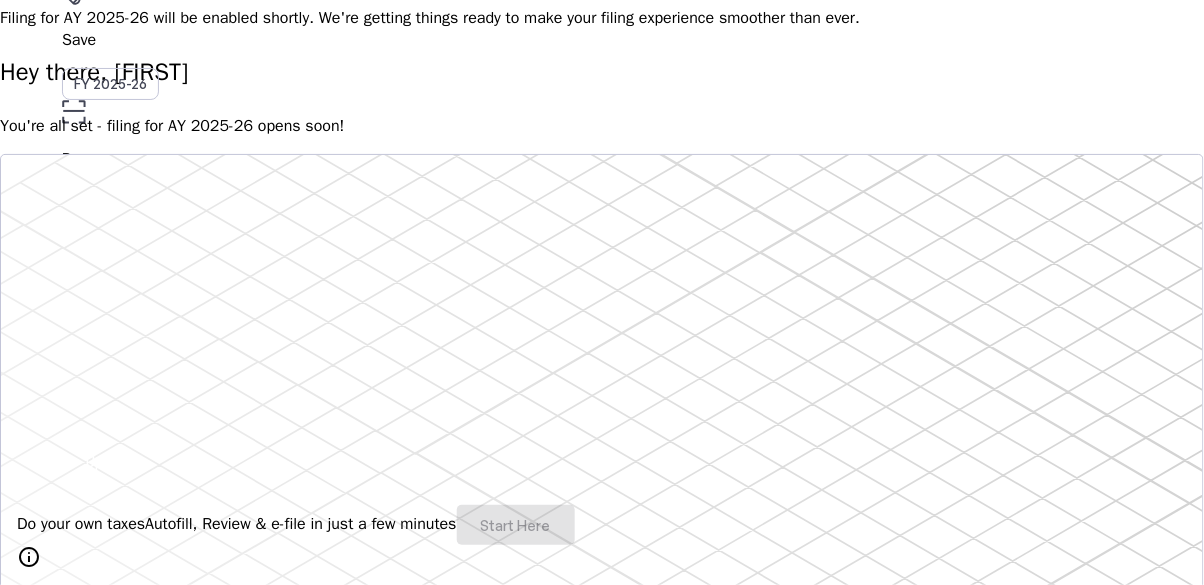 scroll, scrollTop: 101, scrollLeft: 0, axis: vertical 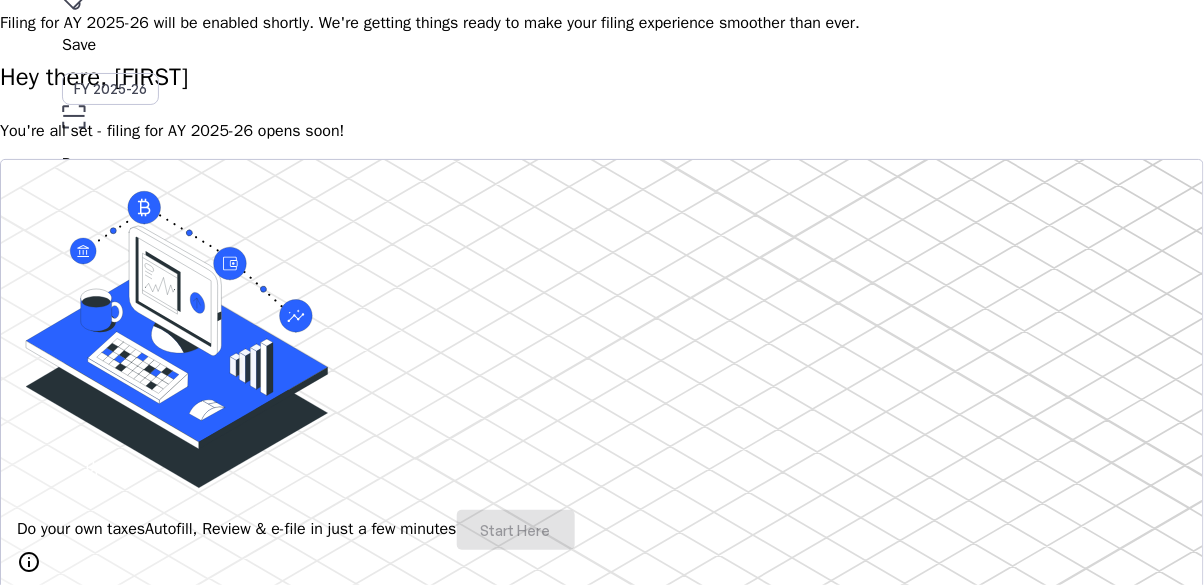 click at bounding box center (167, 339) 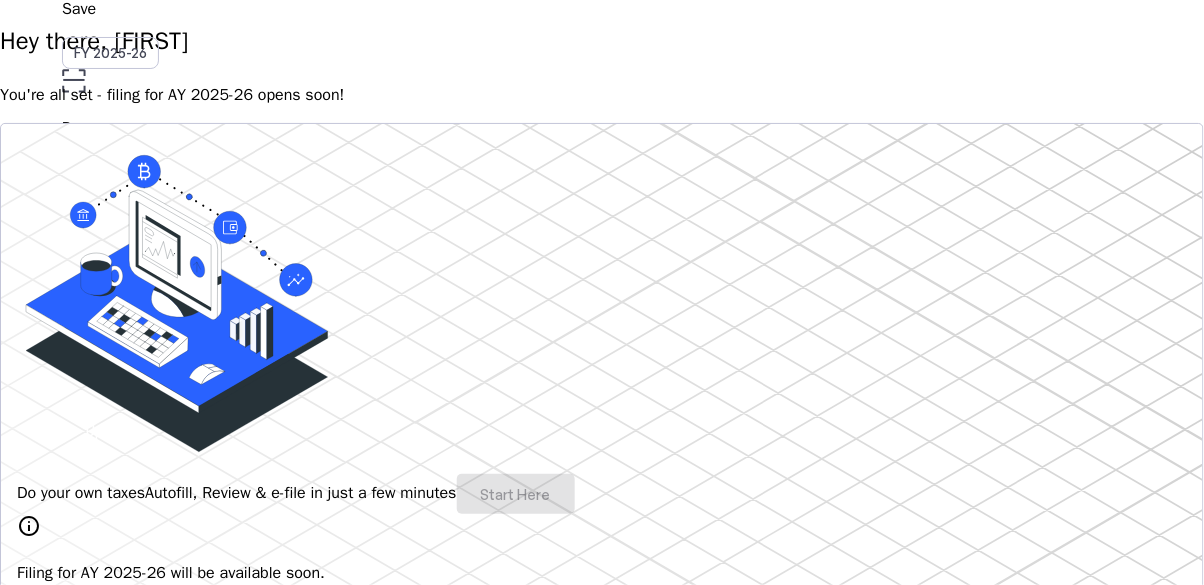 scroll, scrollTop: 154, scrollLeft: 0, axis: vertical 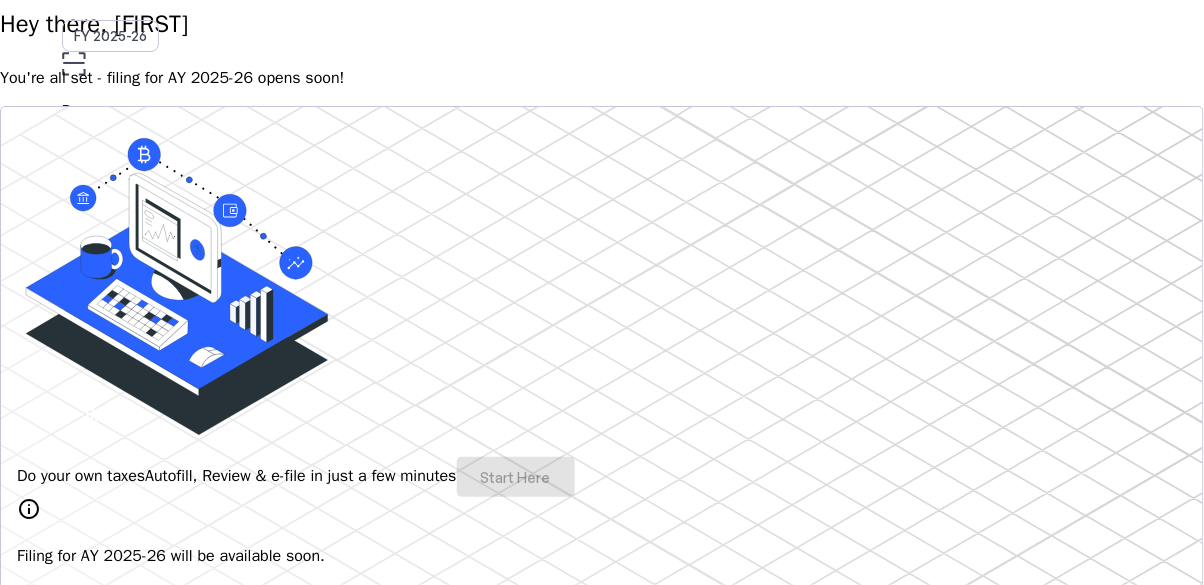click on "Do your own taxes   Autofill, Review & e-file in just a few minutes   Start Here" at bounding box center [602, 477] 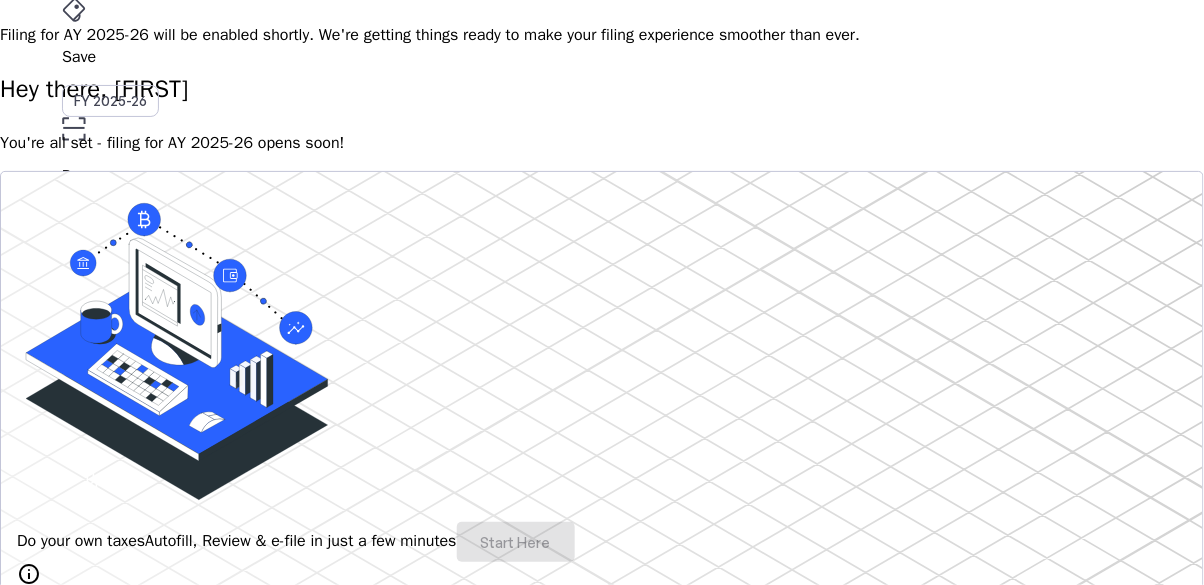 scroll, scrollTop: 0, scrollLeft: 0, axis: both 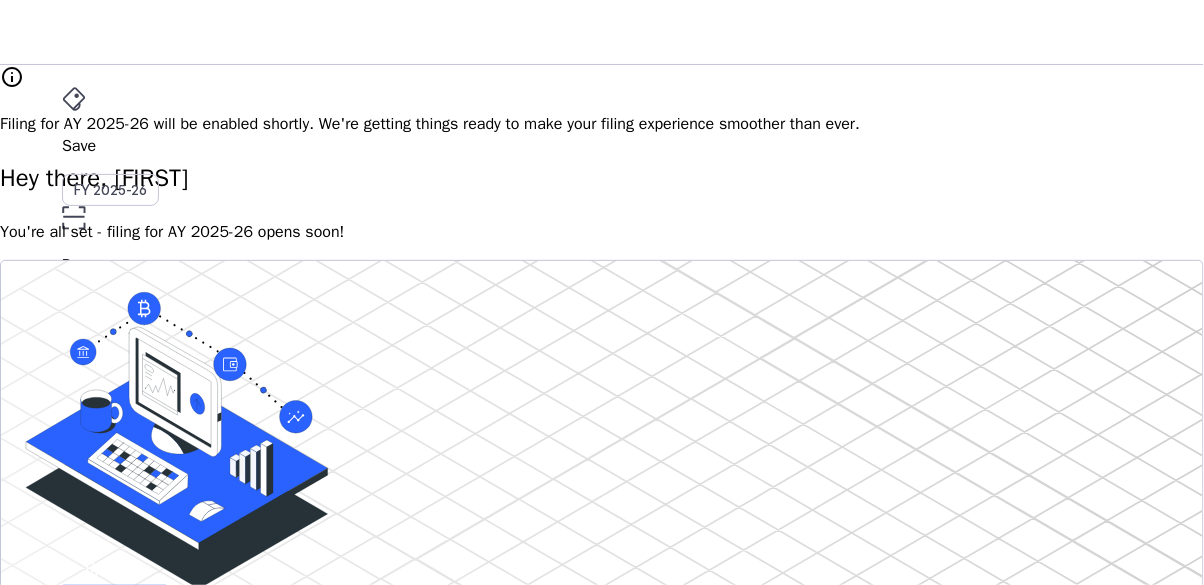 click on "AY 2025-26" at bounding box center [111, 396] 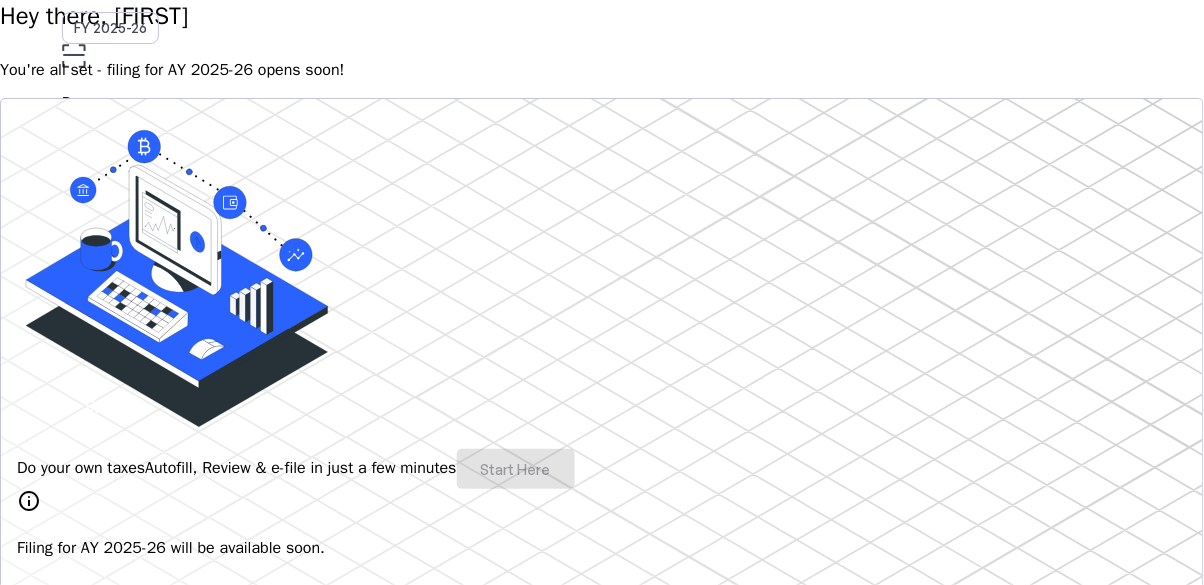 scroll, scrollTop: 155, scrollLeft: 0, axis: vertical 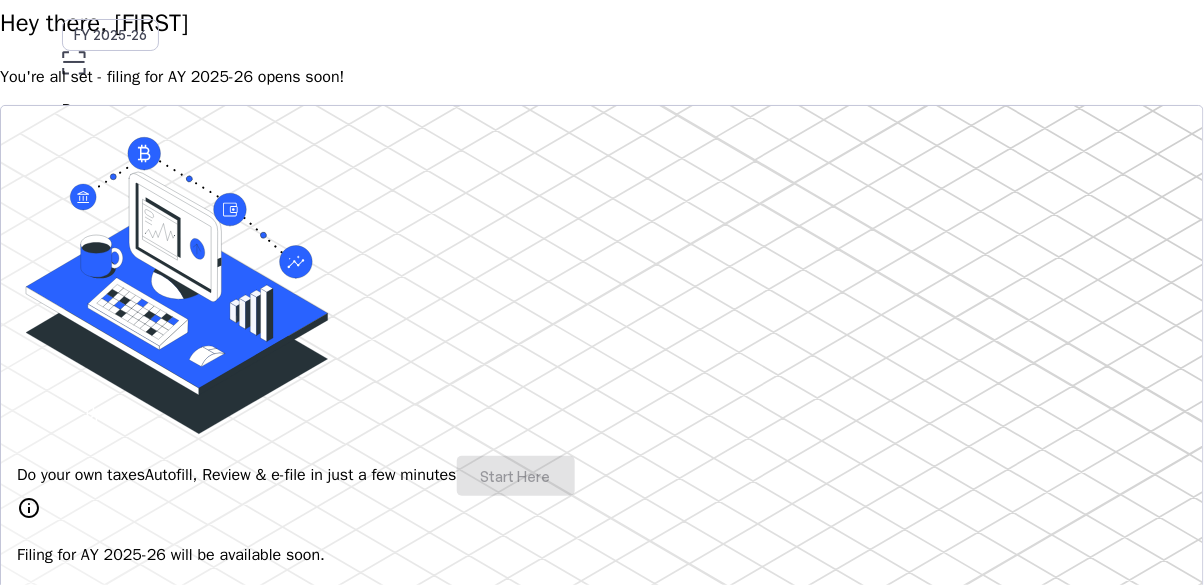 click at bounding box center [177, 282] 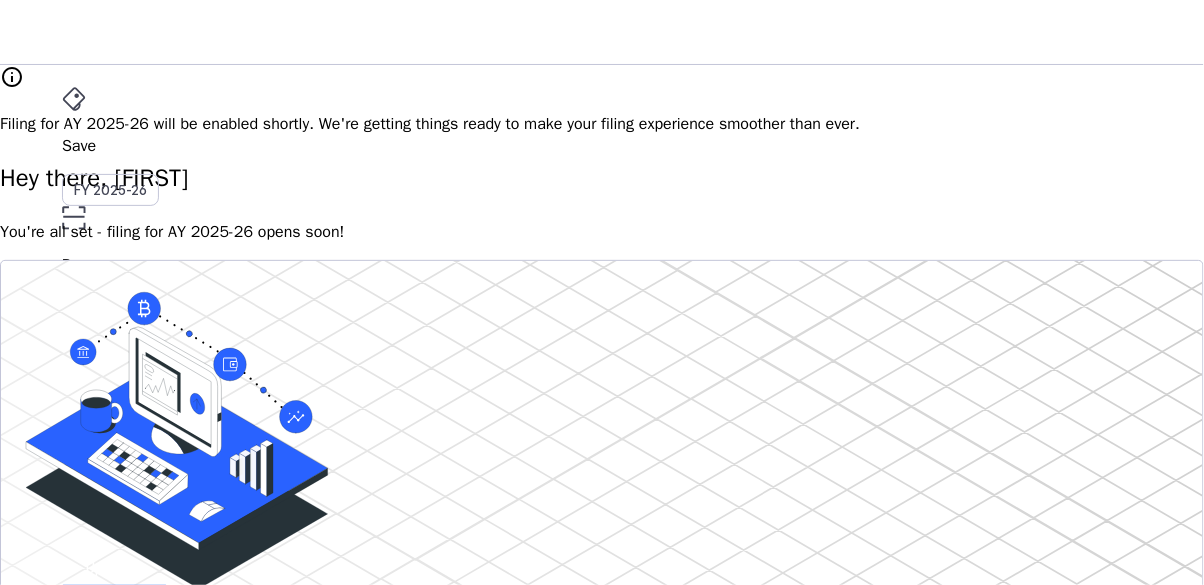 click at bounding box center [196, 32] 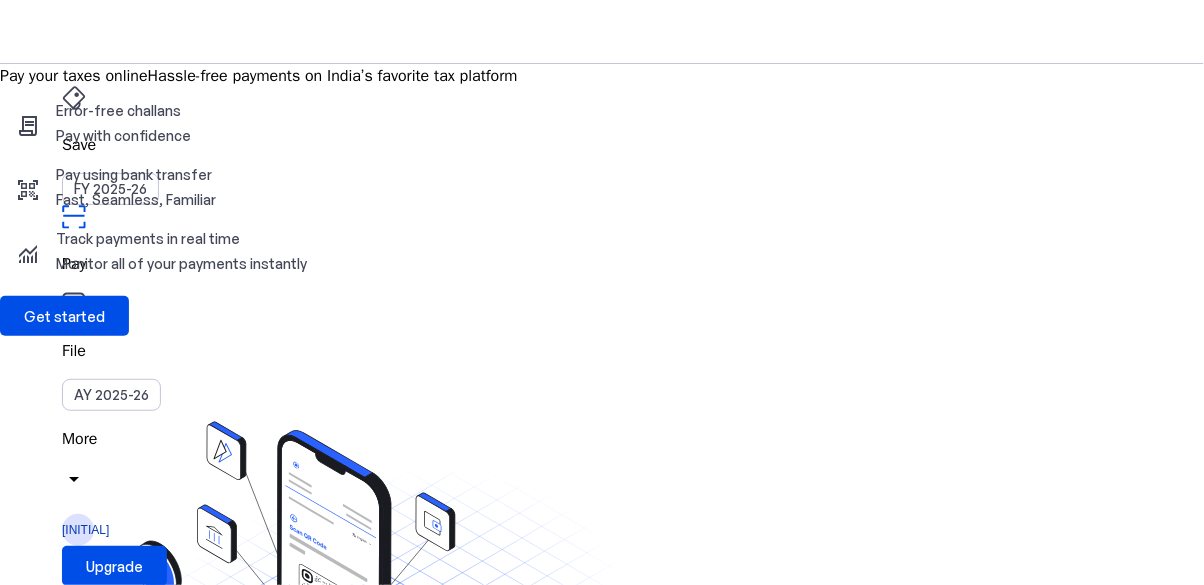 scroll, scrollTop: 0, scrollLeft: 0, axis: both 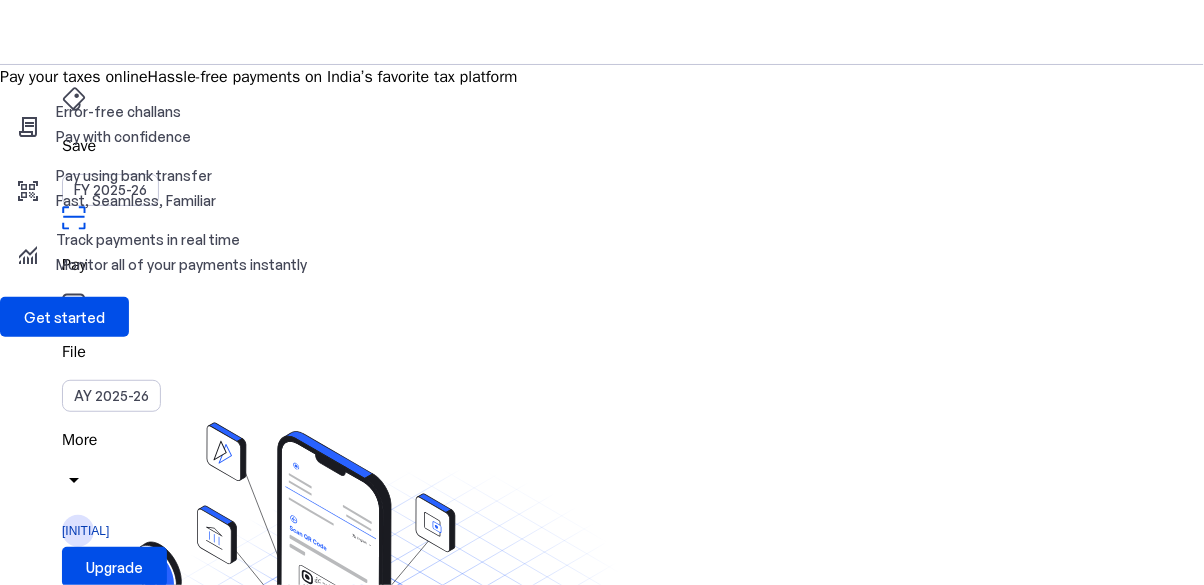click on "Save FY [YEAR]-[YEAR] Pay File AY [YEAR]-[YEAR] More arrow_drop_down [INITIAL] Upgrade" at bounding box center [602, 32] 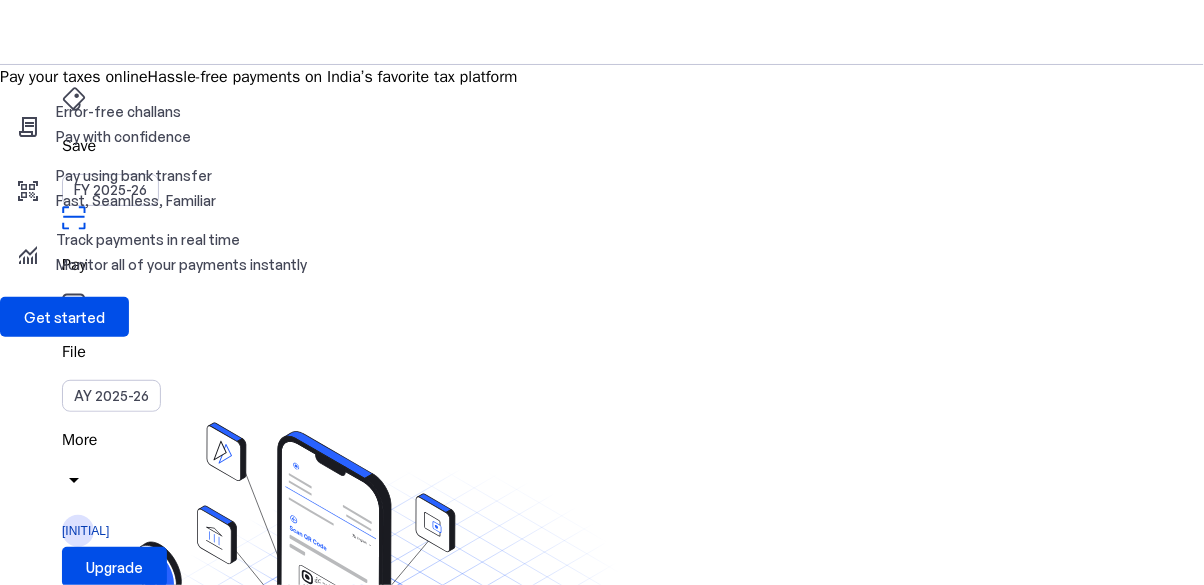 click on "AY 2025-26" at bounding box center (111, 396) 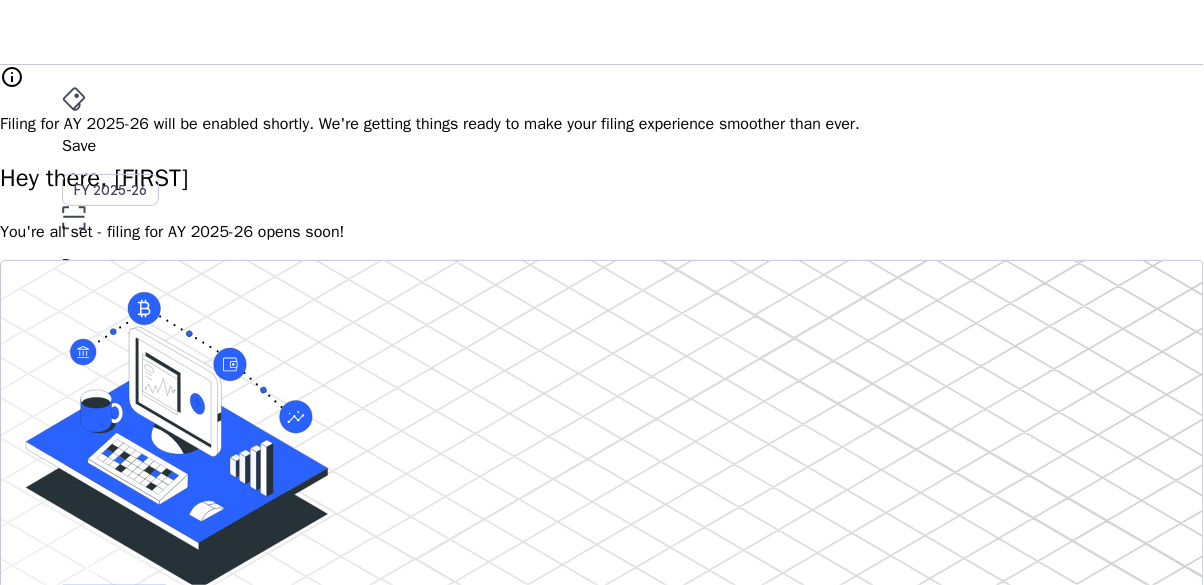 click on "arrow_drop_down" at bounding box center (74, 480) 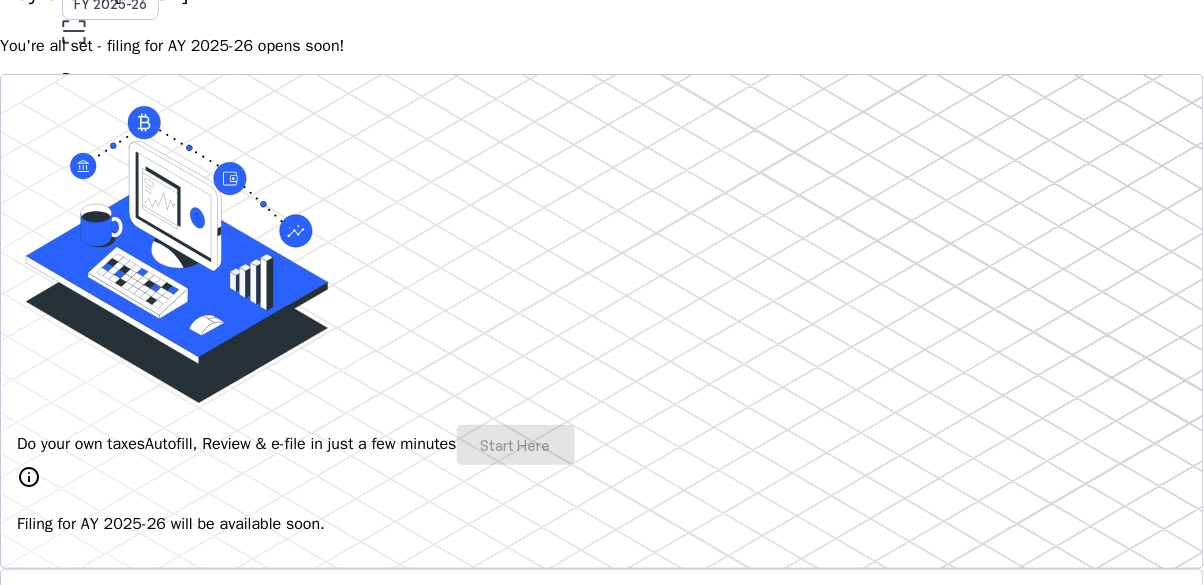 scroll, scrollTop: 0, scrollLeft: 0, axis: both 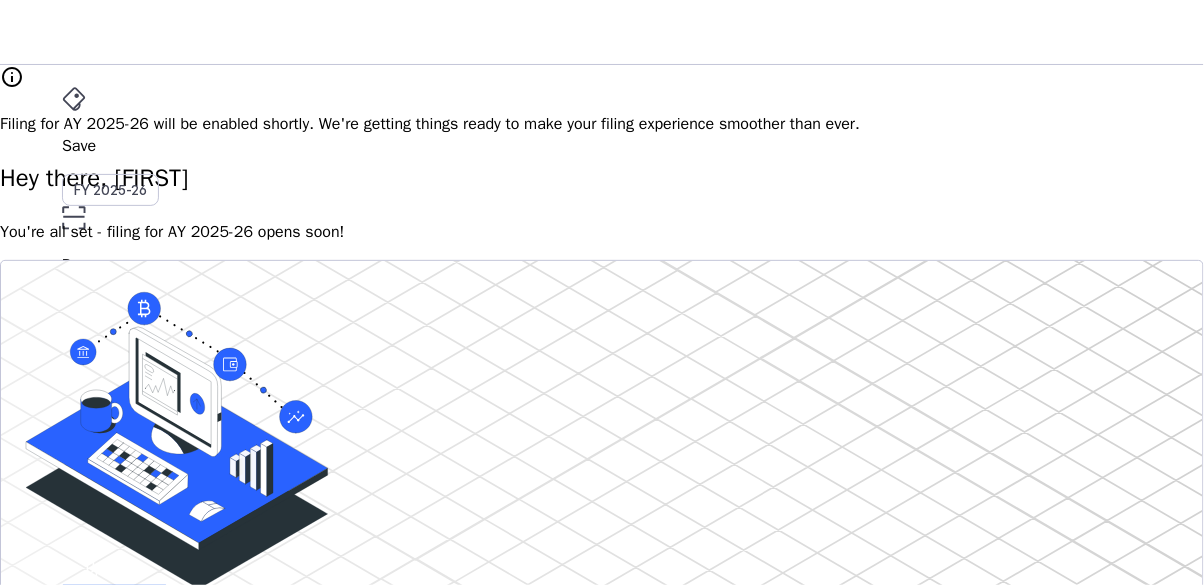 click on "Save" at bounding box center (602, 146) 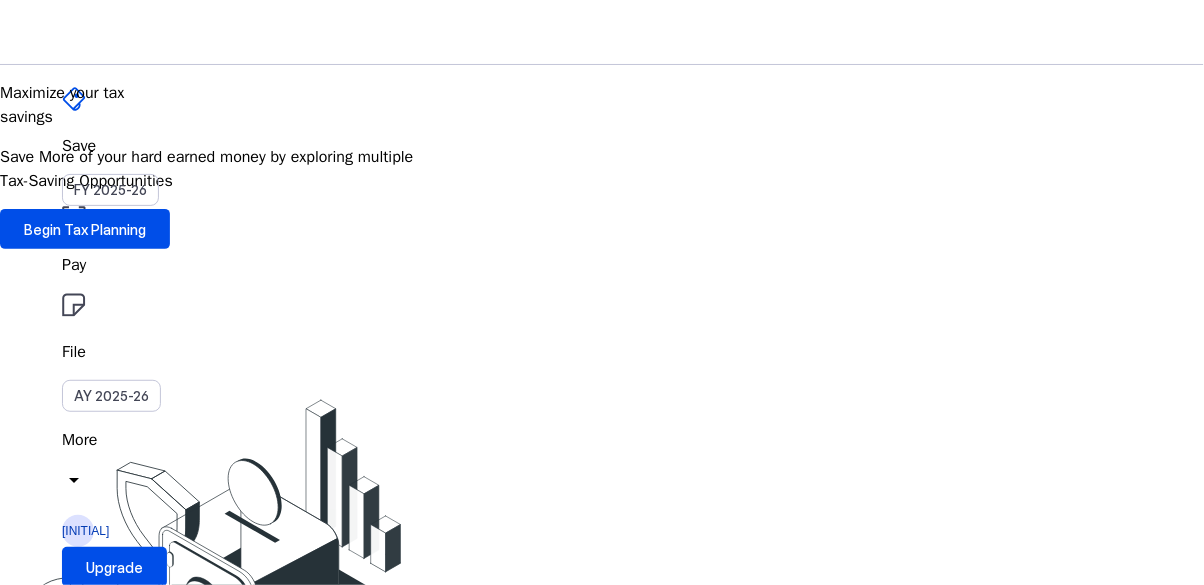 click on "File" at bounding box center (602, 265) 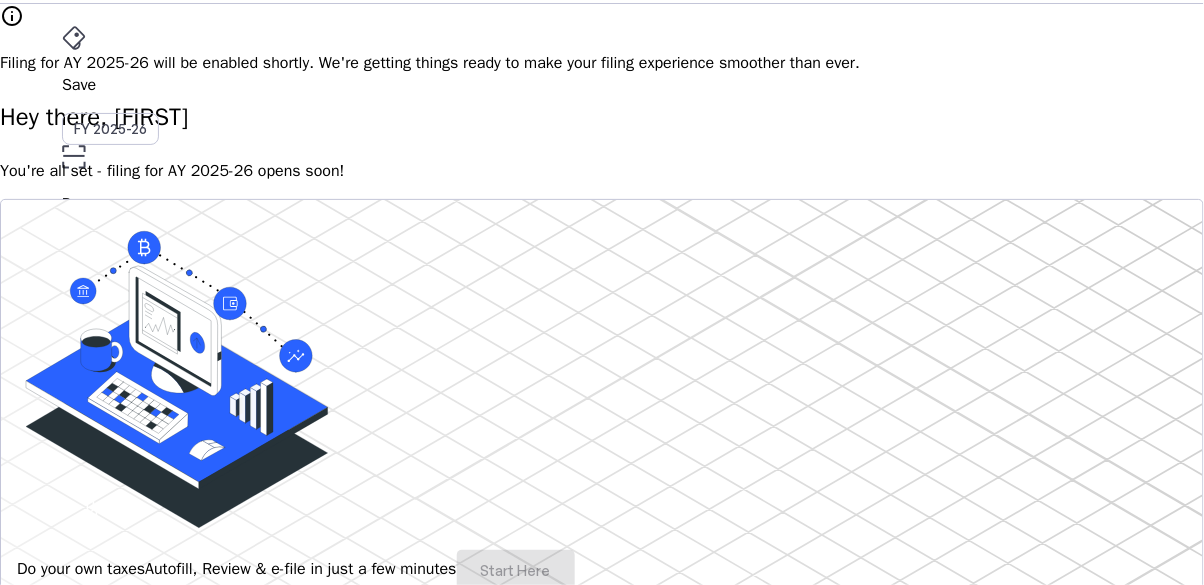 scroll, scrollTop: 0, scrollLeft: 0, axis: both 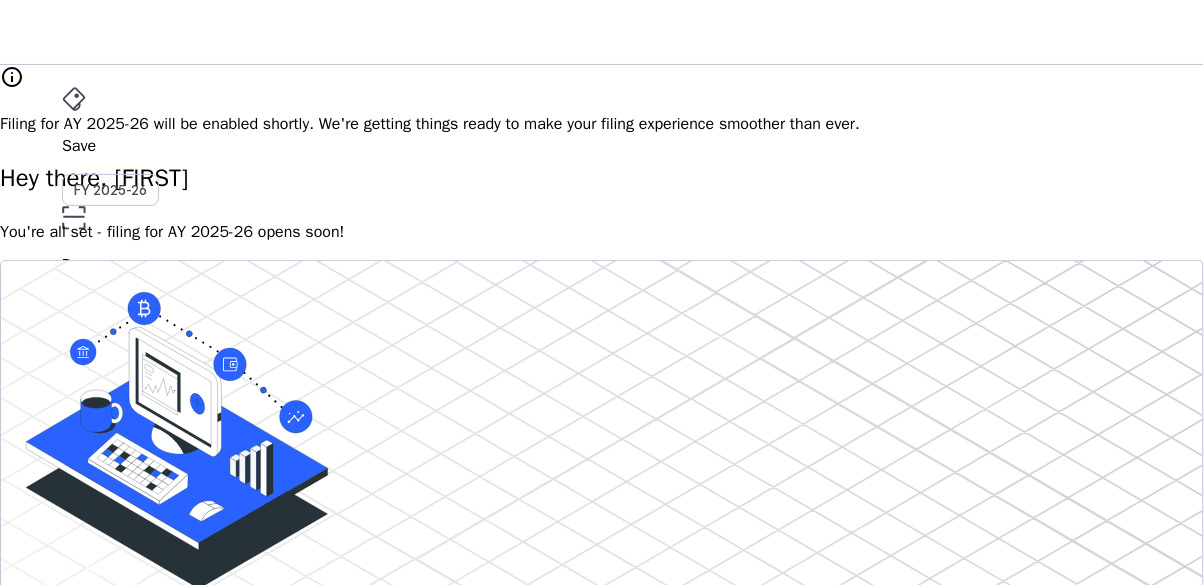 click on "Upgrade" at bounding box center (114, 567) 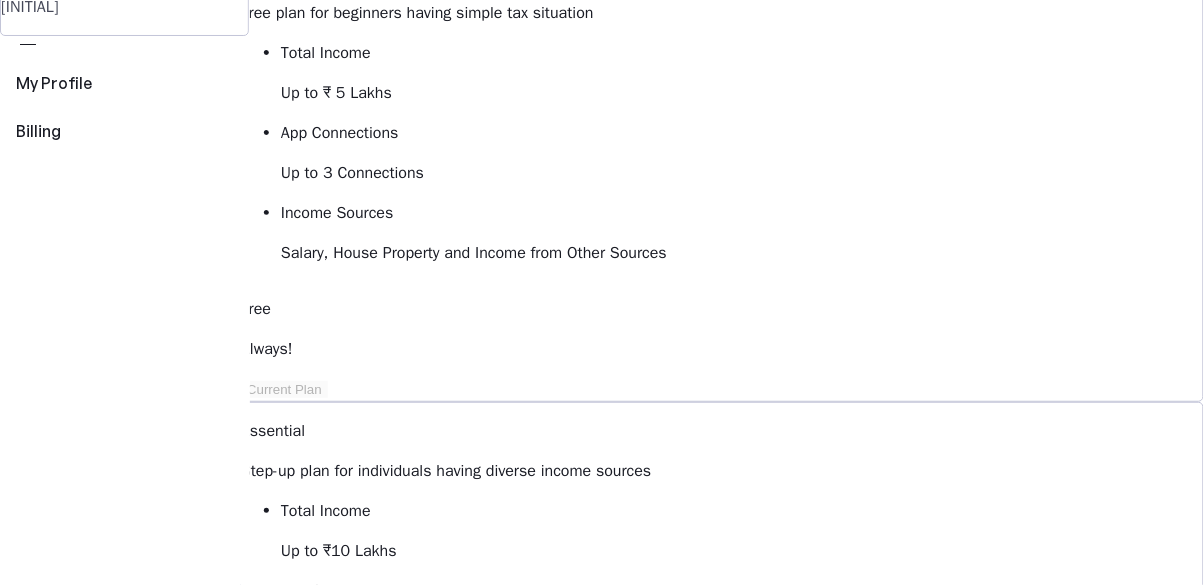 scroll, scrollTop: 0, scrollLeft: 0, axis: both 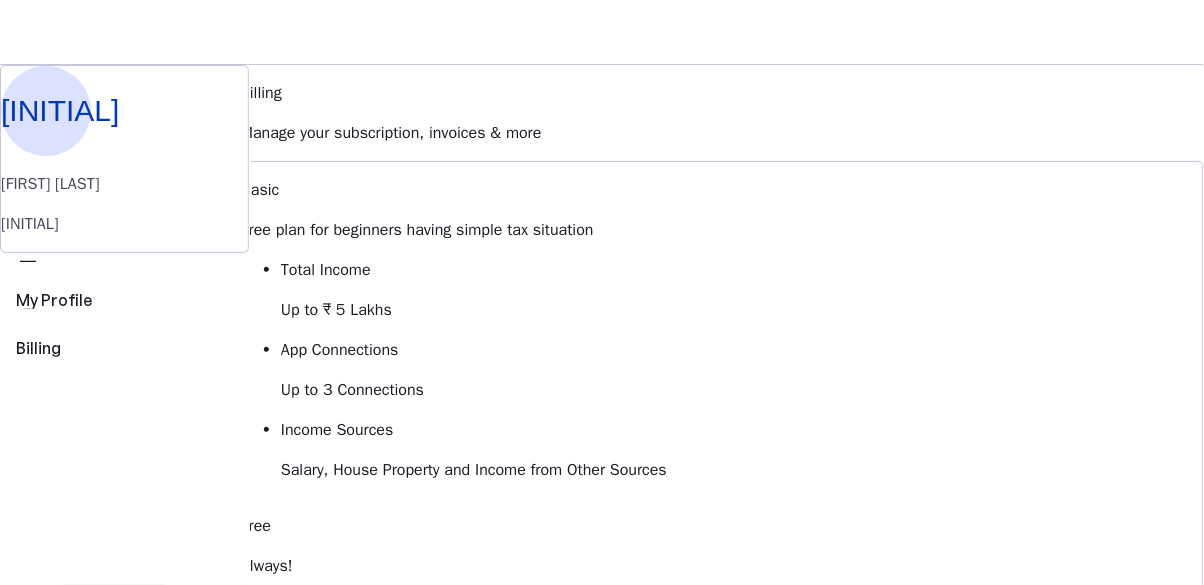 click on "arrow_drop_down" at bounding box center [74, 480] 